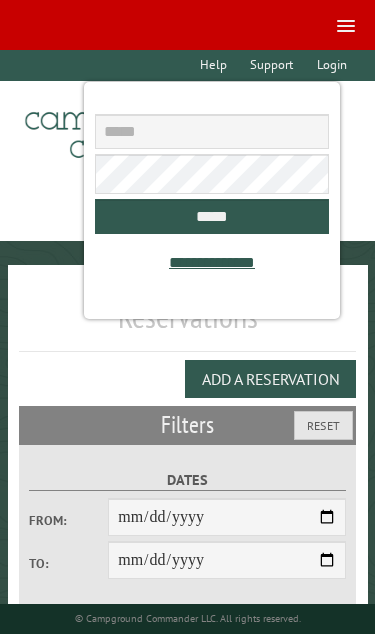 scroll, scrollTop: 0, scrollLeft: 0, axis: both 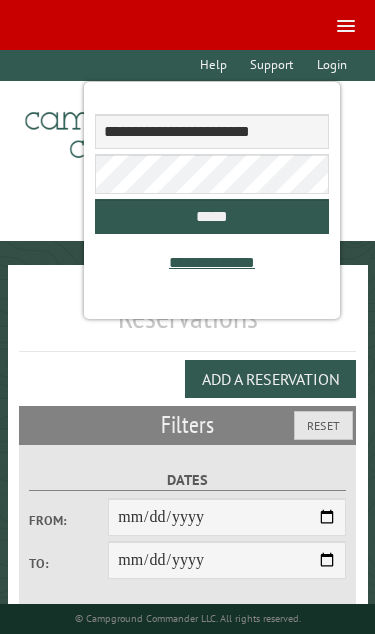 type on "**********" 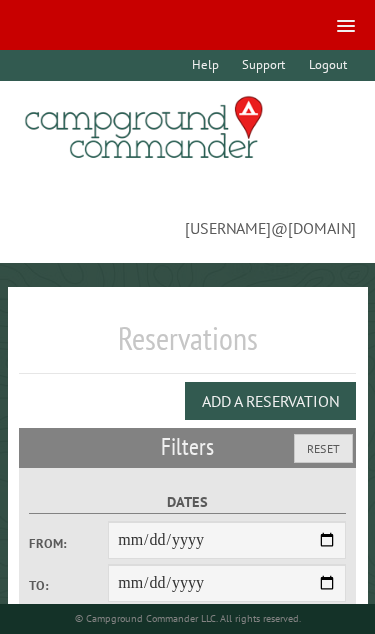 select on "**" 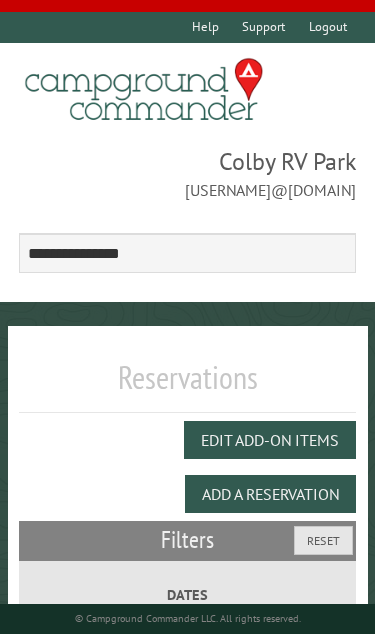 scroll, scrollTop: 36, scrollLeft: 0, axis: vertical 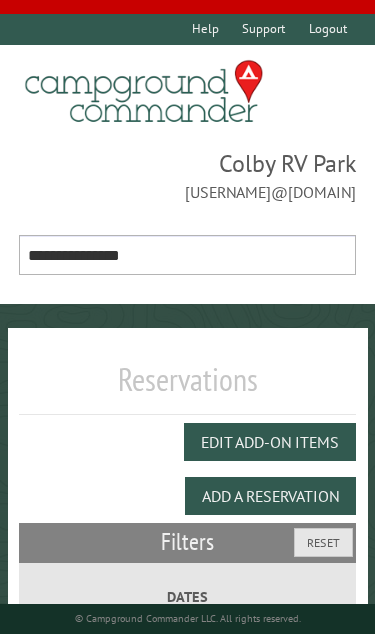 click on "**********" at bounding box center [188, 255] 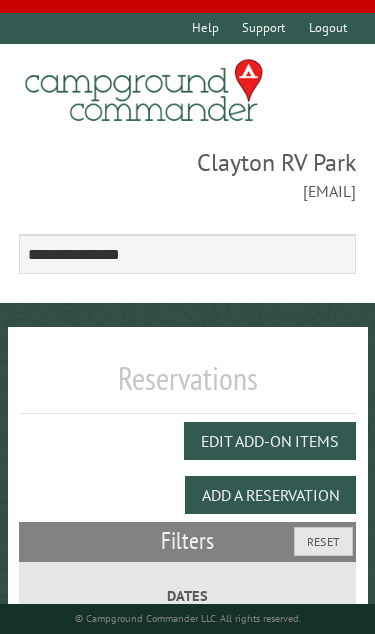 select on "***" 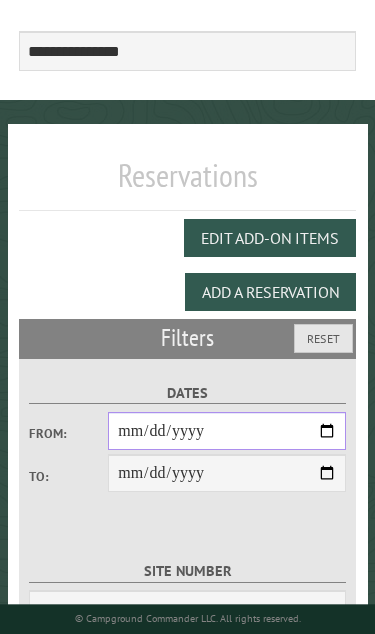 click on "From:" at bounding box center (227, 431) 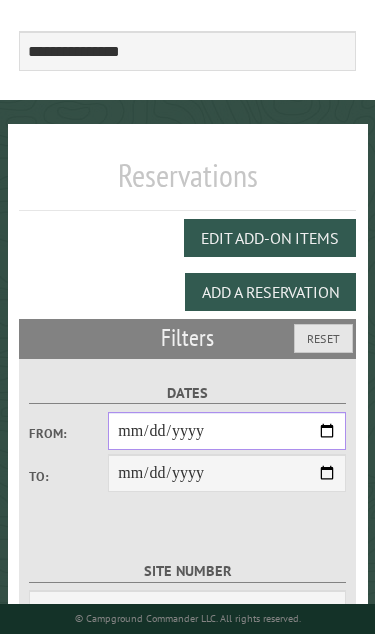 type on "**********" 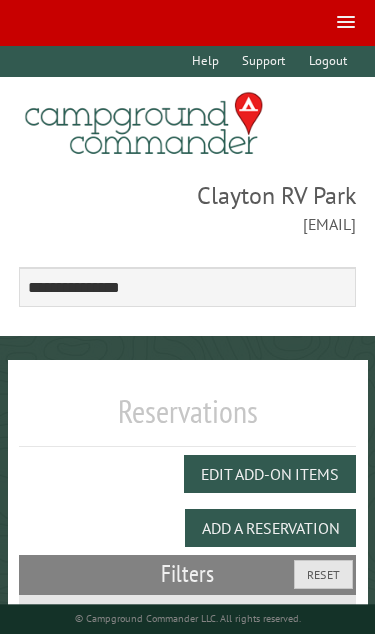 scroll, scrollTop: 0, scrollLeft: 0, axis: both 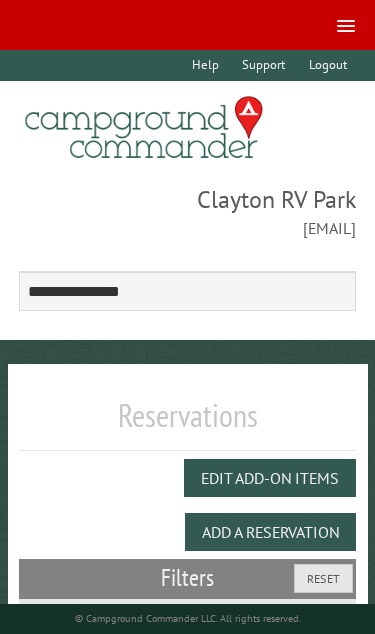 click at bounding box center [342, 24] 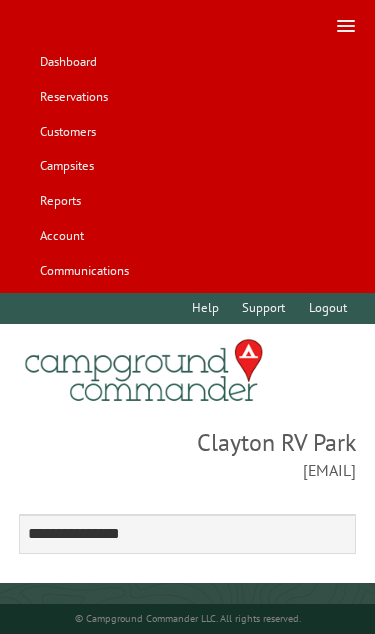 click on "Campsites" at bounding box center (66, 166) 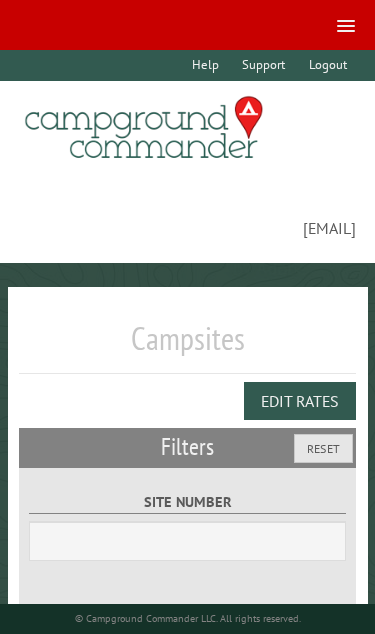 select on "**" 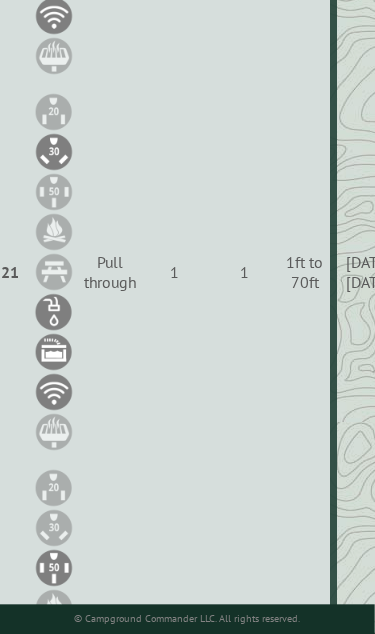scroll, scrollTop: 8078, scrollLeft: 121, axis: both 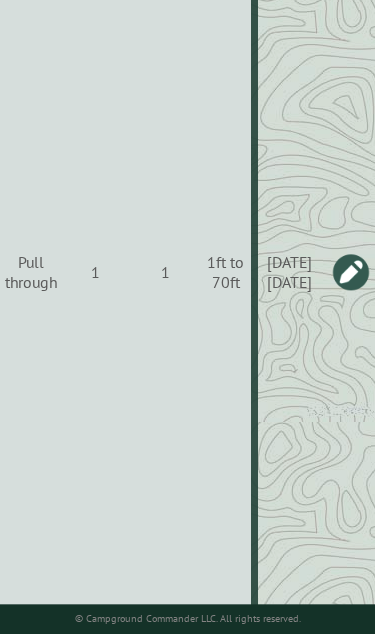 click at bounding box center (351, 272) 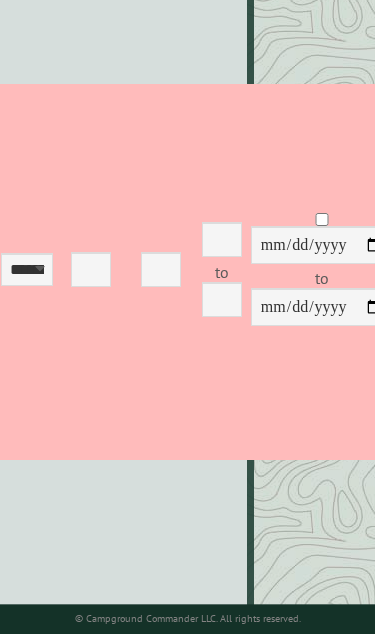 scroll, scrollTop: 8078, scrollLeft: 121, axis: both 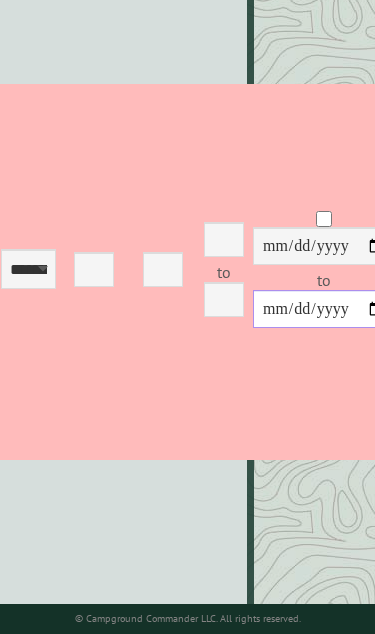 click on "**********" at bounding box center (324, 309) 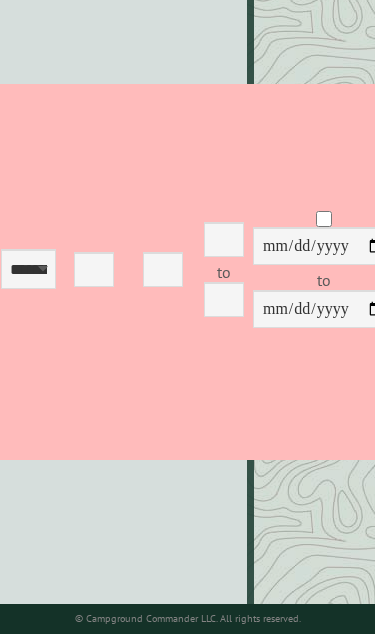 click on "**********" at bounding box center (324, 272) 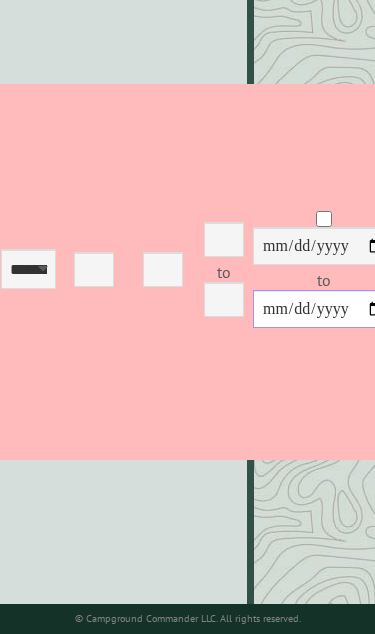 click on "**********" at bounding box center [324, 309] 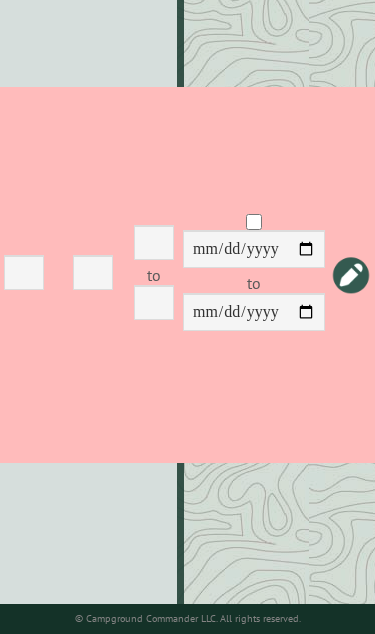 click at bounding box center [351, 275] 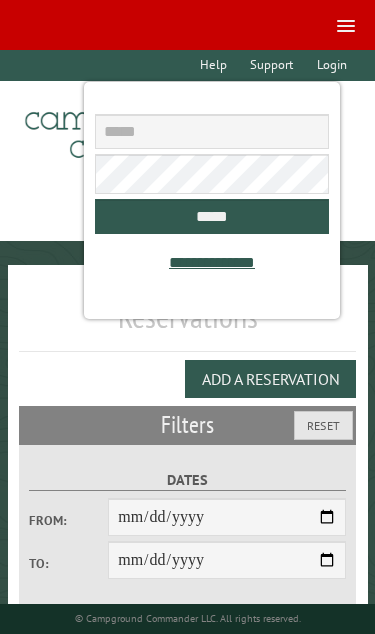 scroll, scrollTop: 0, scrollLeft: 0, axis: both 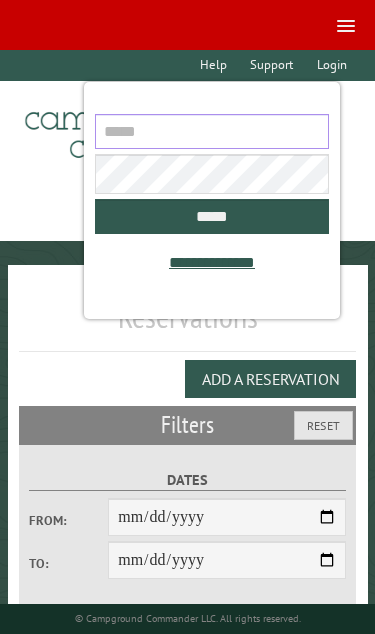 click at bounding box center (211, 131) 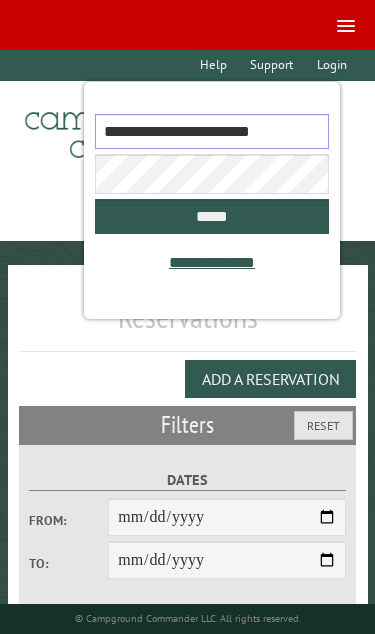 type on "**********" 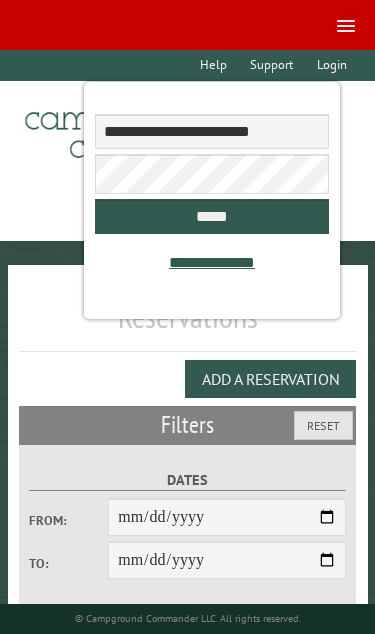 click on "*****" at bounding box center [211, 216] 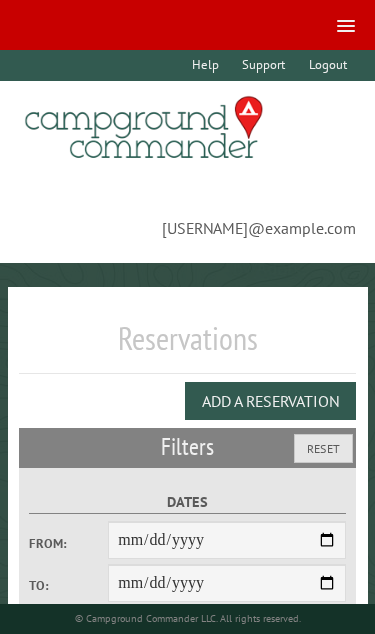 click on "Logout" at bounding box center (327, 65) 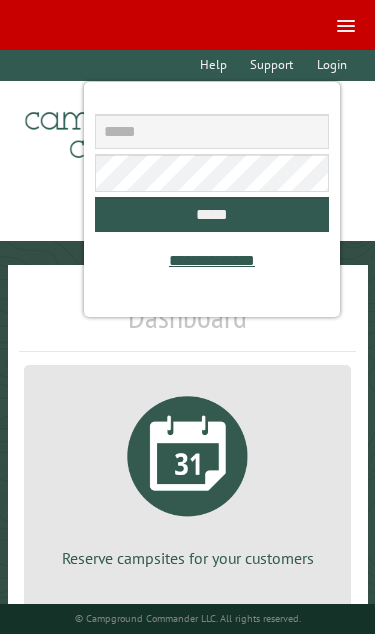 click on "Login" at bounding box center (331, 65) 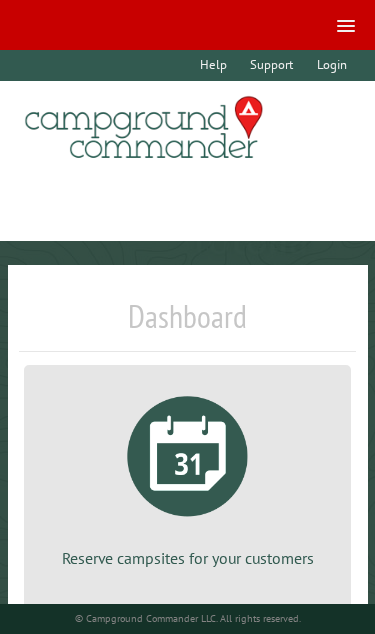click at bounding box center (346, 26) 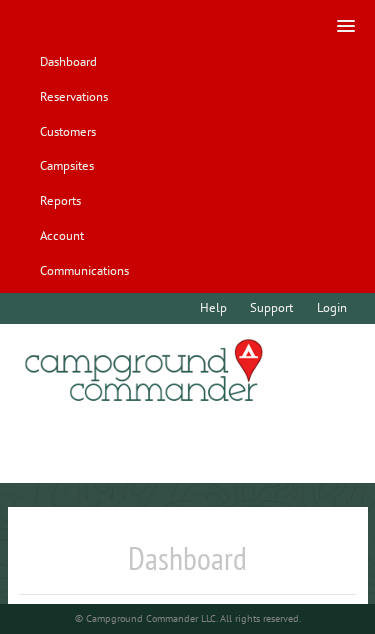 click on "Reservations" at bounding box center (73, 97) 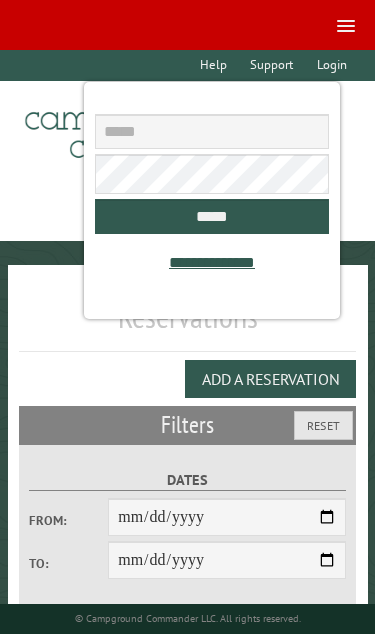 scroll, scrollTop: 0, scrollLeft: 0, axis: both 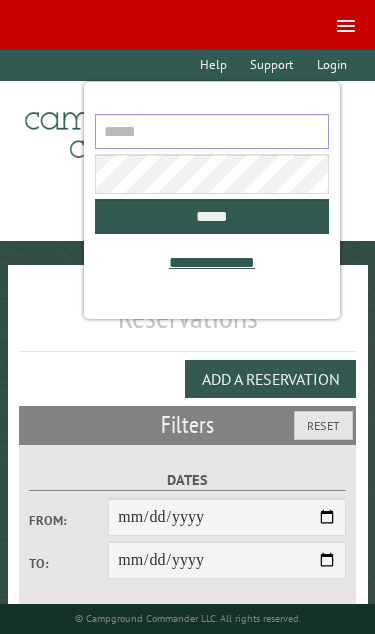 click at bounding box center (211, 131) 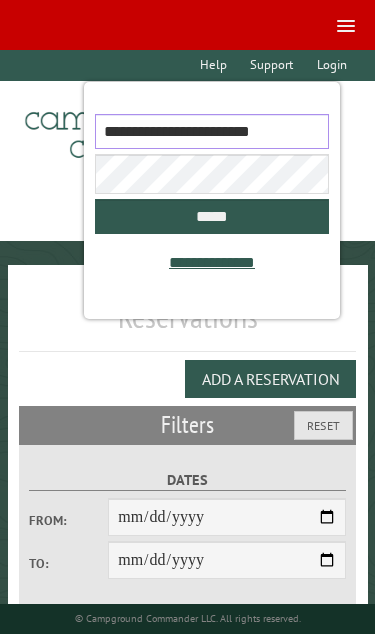 type on "**********" 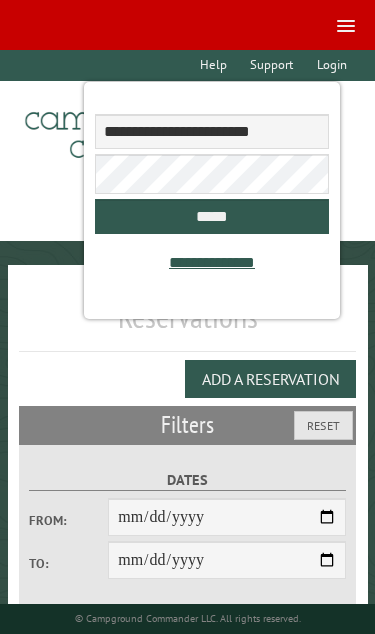 click on "*****" at bounding box center [211, 216] 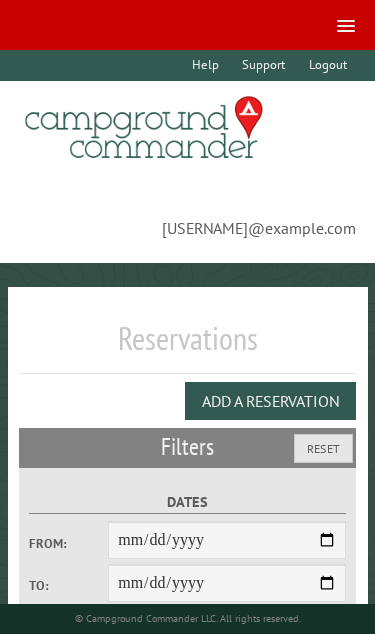 select on "**" 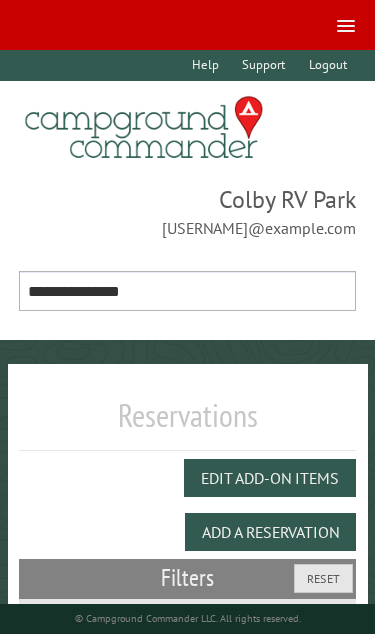 click on "**********" at bounding box center [188, 291] 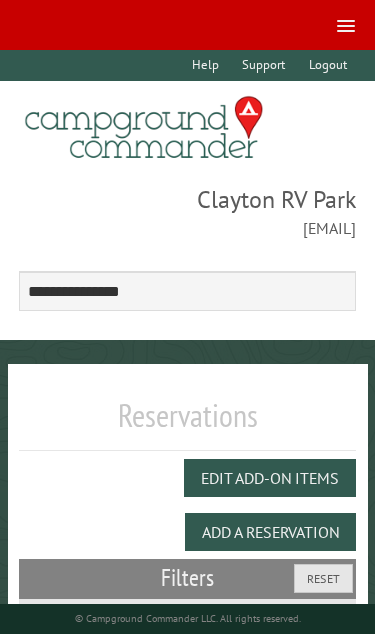 scroll, scrollTop: 0, scrollLeft: 0, axis: both 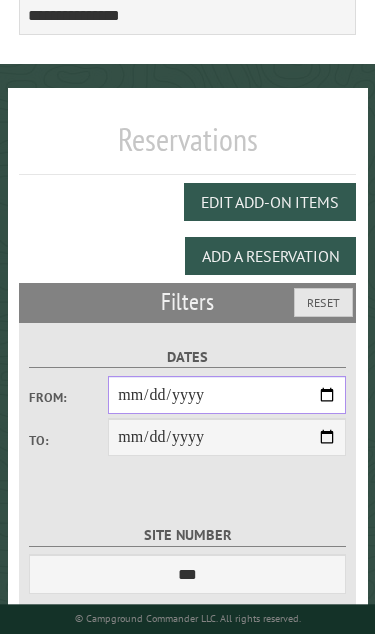 click on "From:" at bounding box center (227, 395) 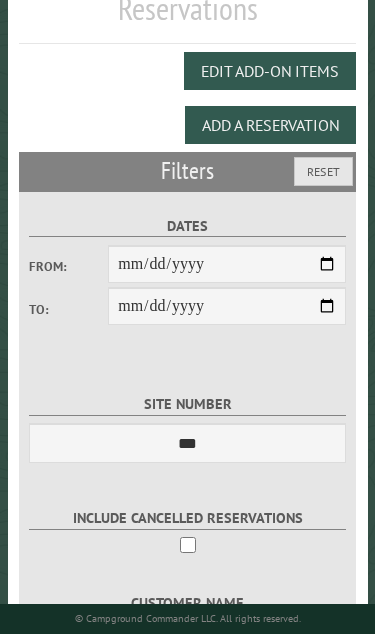 scroll, scrollTop: 415, scrollLeft: 0, axis: vertical 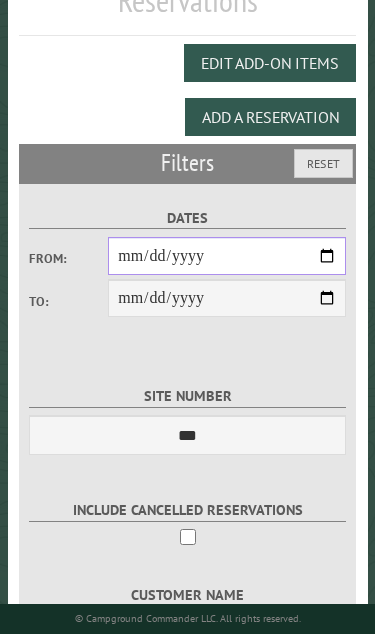 click on "**********" at bounding box center (227, 256) 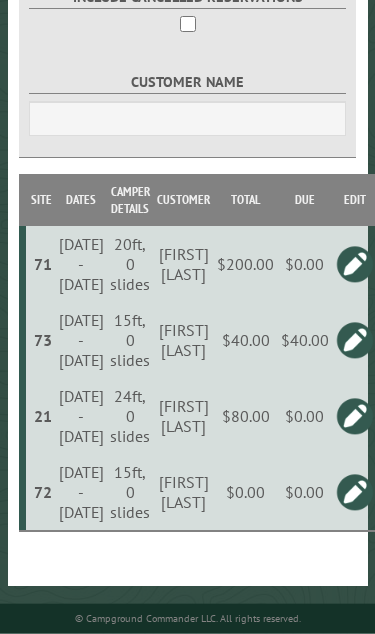 scroll, scrollTop: 952, scrollLeft: 0, axis: vertical 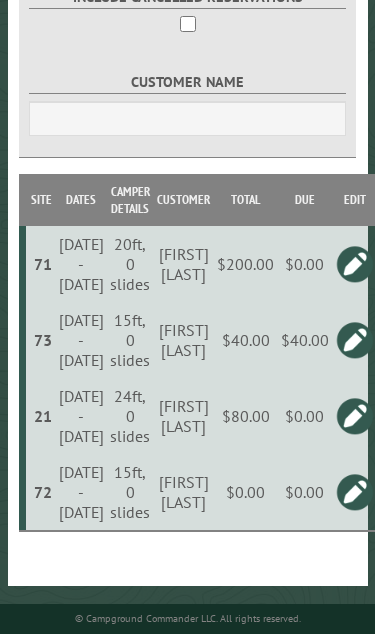 click at bounding box center (355, 416) 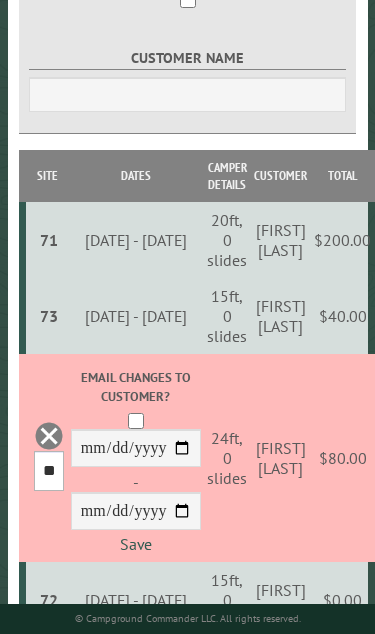 click on "*** * * * * * * * * ** ** ** ** ** ** ** ** ** ** ** ** ** ** ** ** ** ** ** ** ** ** ** ** ** ** ** ** ** ** ** ** ** ** ** ** ** ** ** ** ** ** ** ** ** ** *** *** *** *** ***" at bounding box center [49, 471] 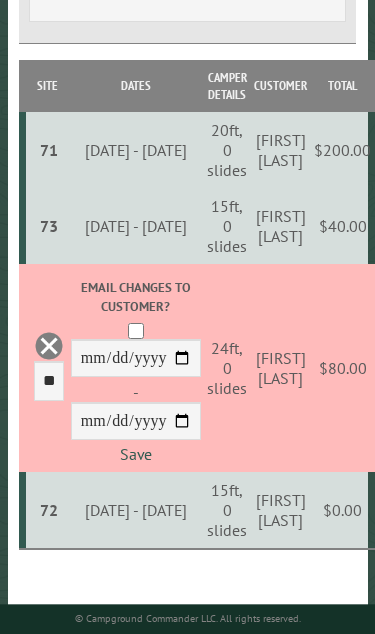 scroll, scrollTop: 1047, scrollLeft: 0, axis: vertical 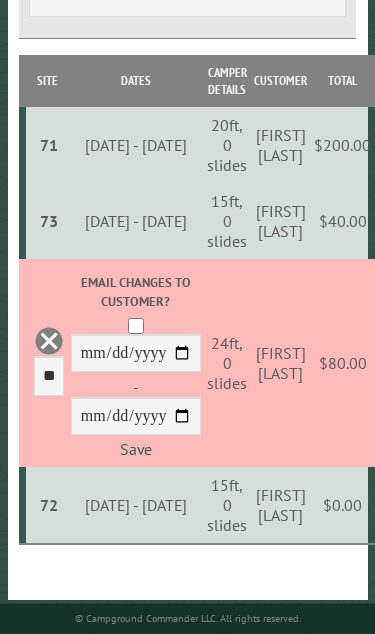 click on "Save" at bounding box center (136, 449) 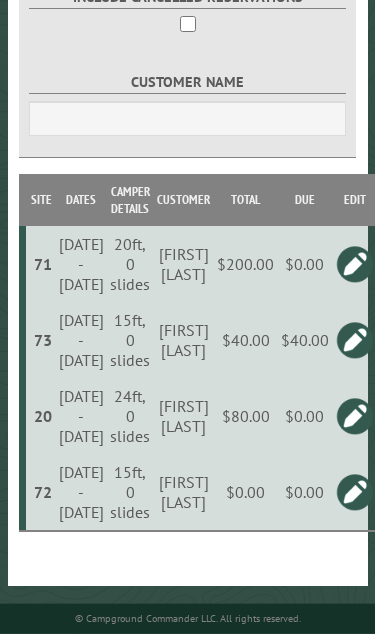 scroll, scrollTop: 959, scrollLeft: 0, axis: vertical 